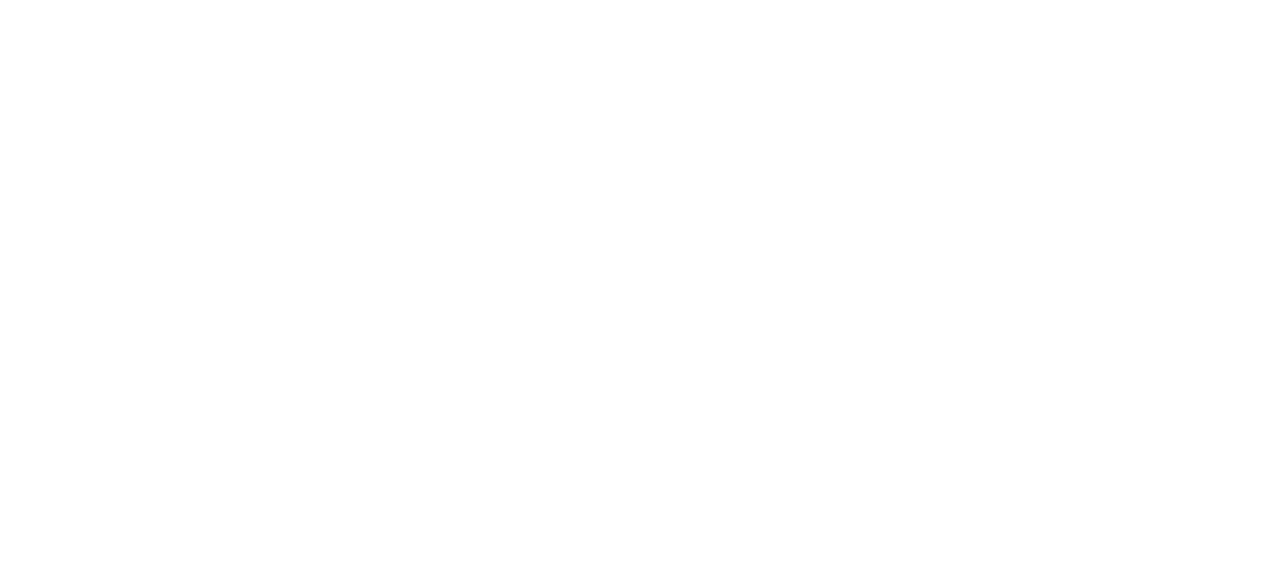 scroll, scrollTop: 0, scrollLeft: 0, axis: both 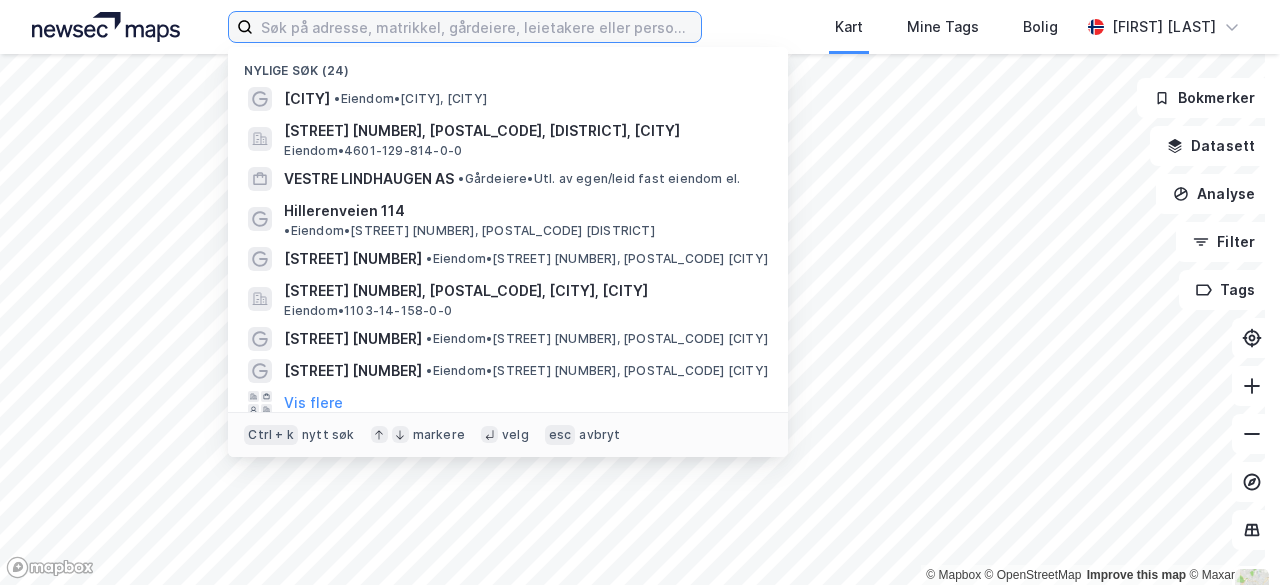 click at bounding box center (477, 27) 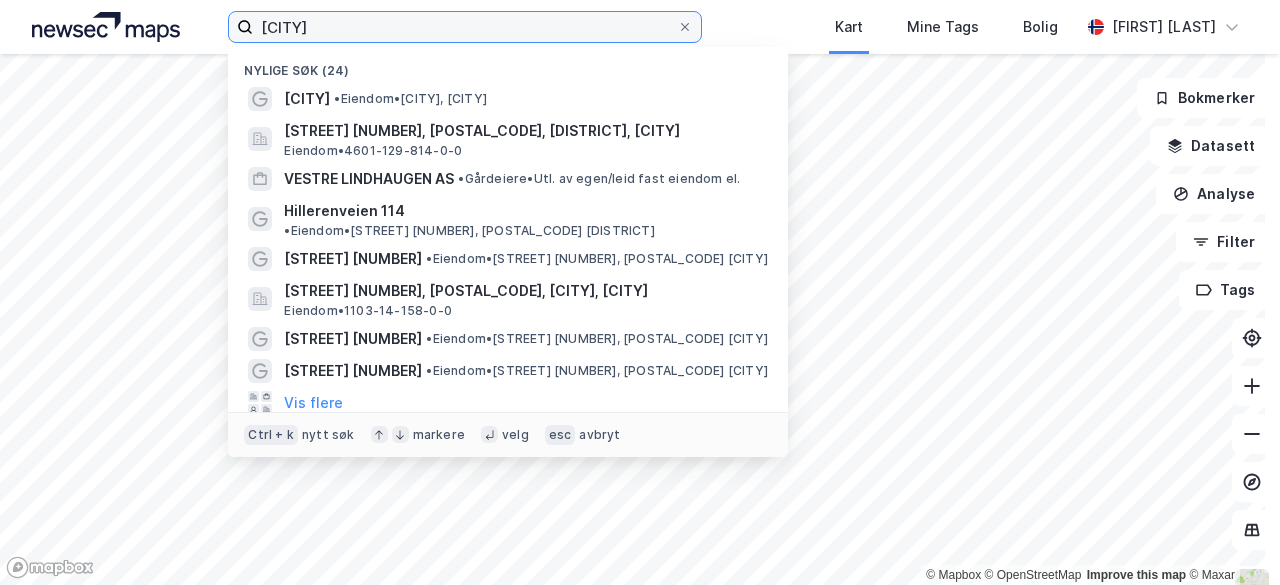 type on "[CITY]" 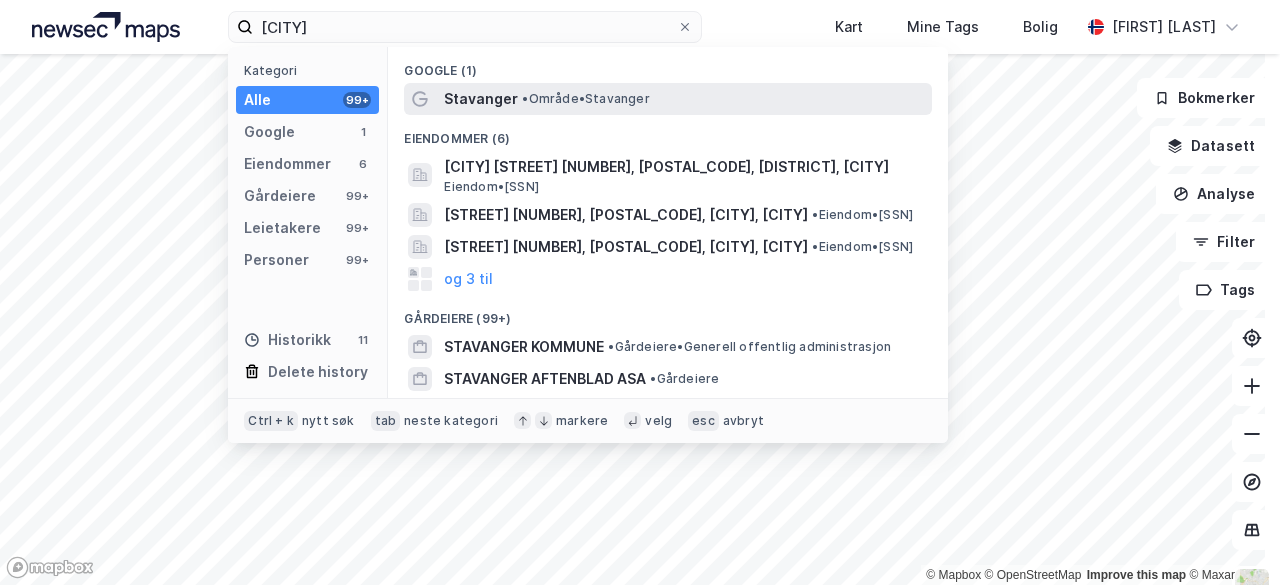 click on "Stavanger" at bounding box center [481, 99] 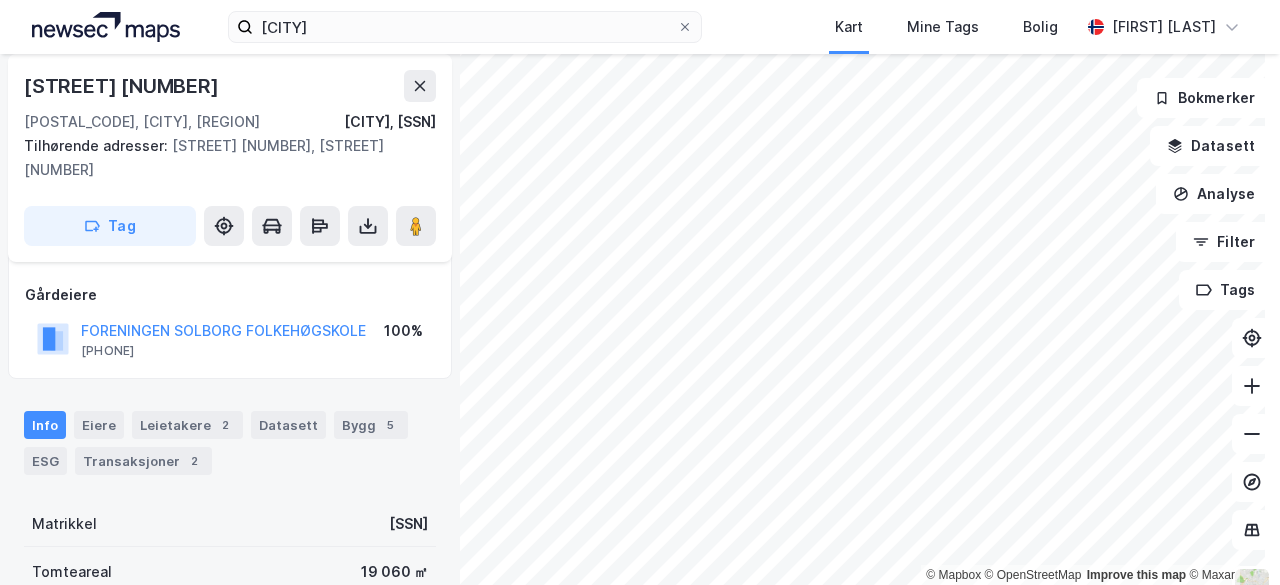 scroll, scrollTop: 200, scrollLeft: 0, axis: vertical 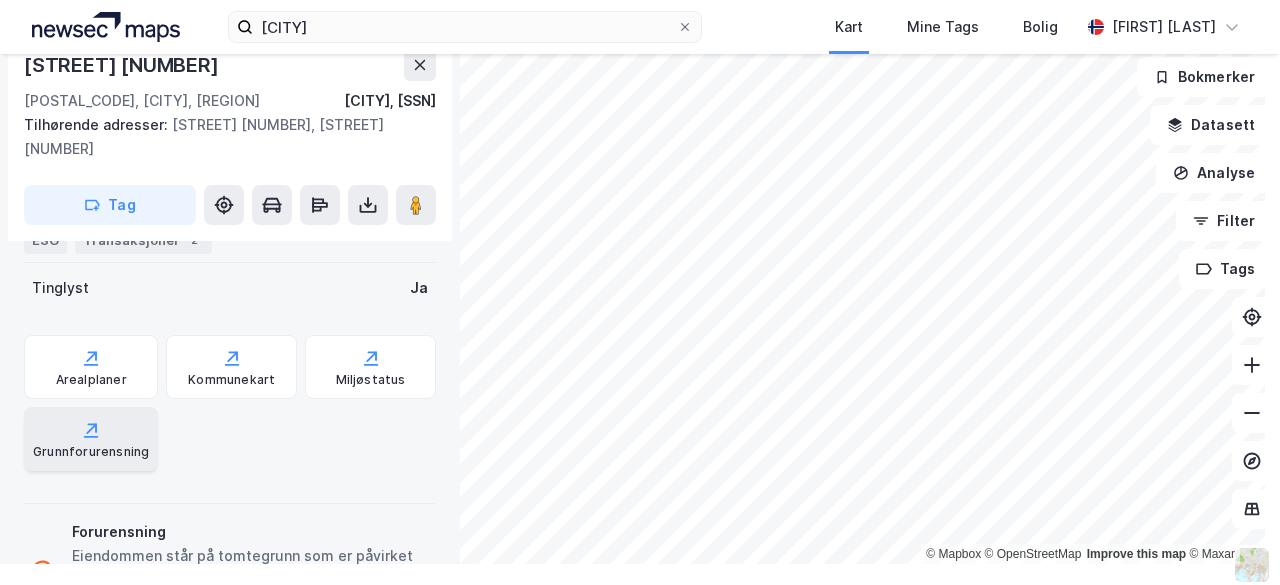 click on "Grunnforurensning" at bounding box center [91, 452] 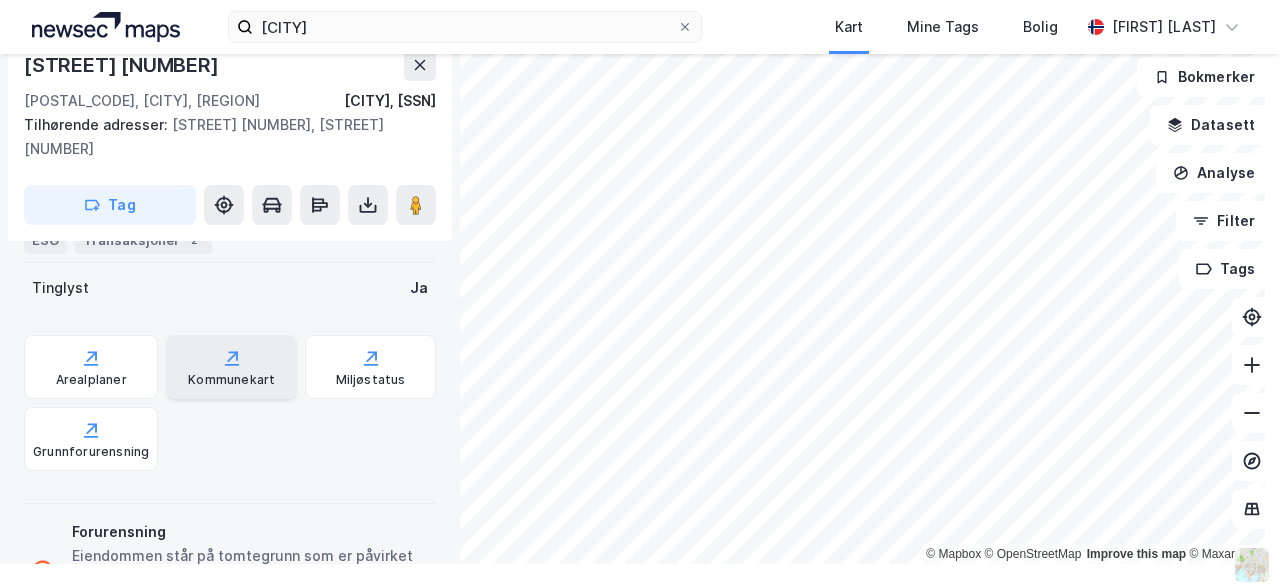 click 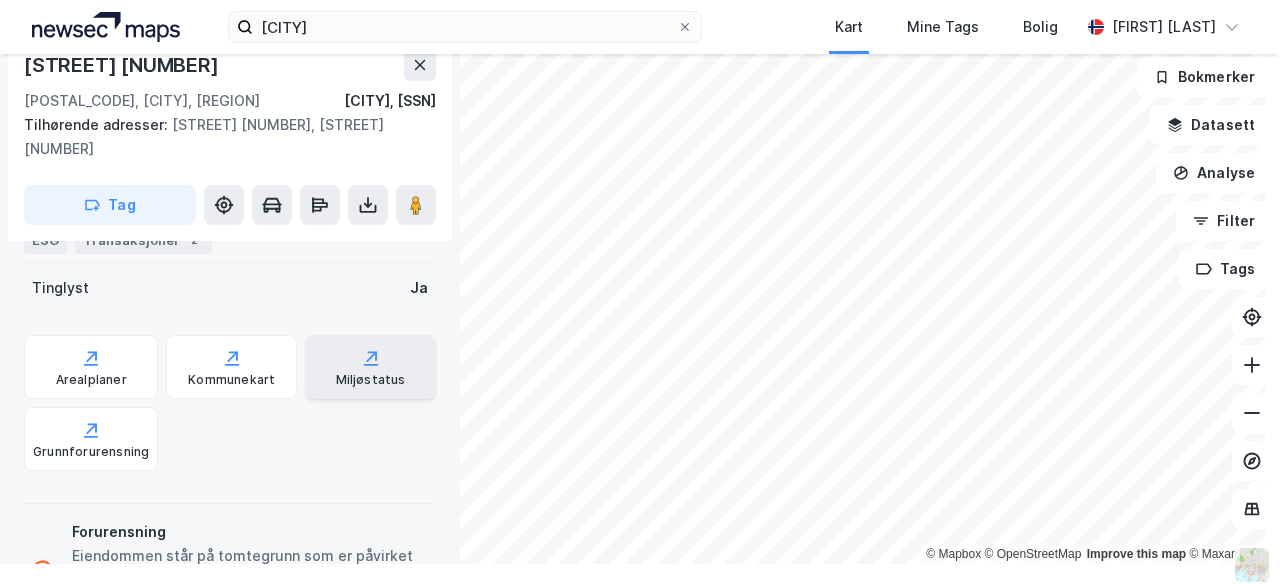click on "Miljøstatus" at bounding box center [370, 367] 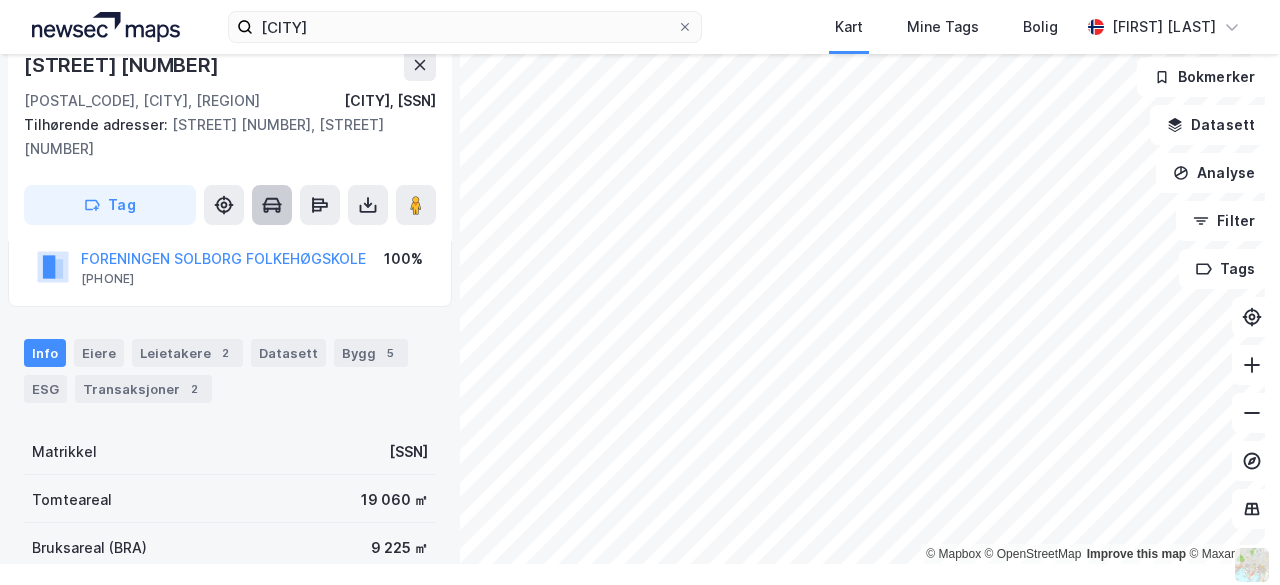 scroll, scrollTop: 0, scrollLeft: 0, axis: both 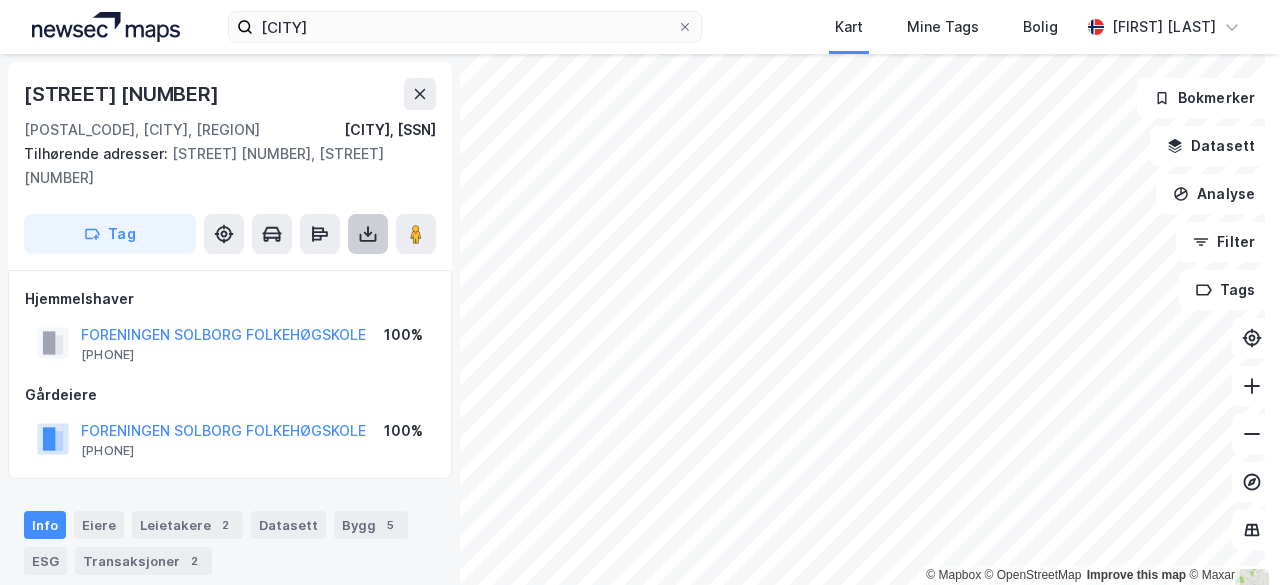 click 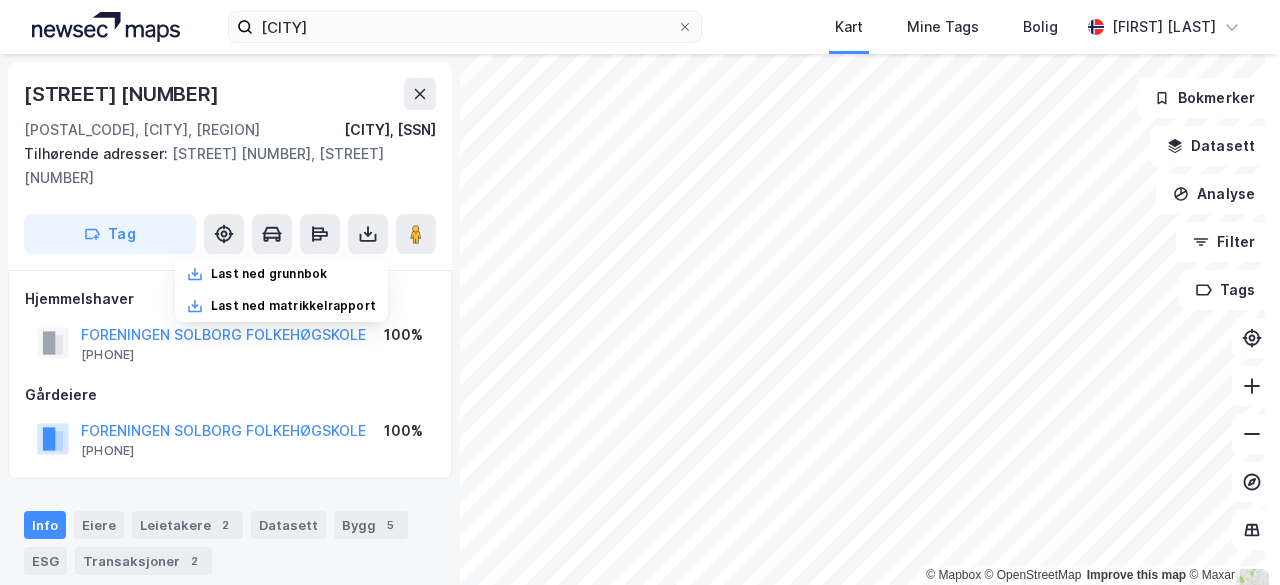 click on "[STREET] [NUMBER]" at bounding box center [230, 94] 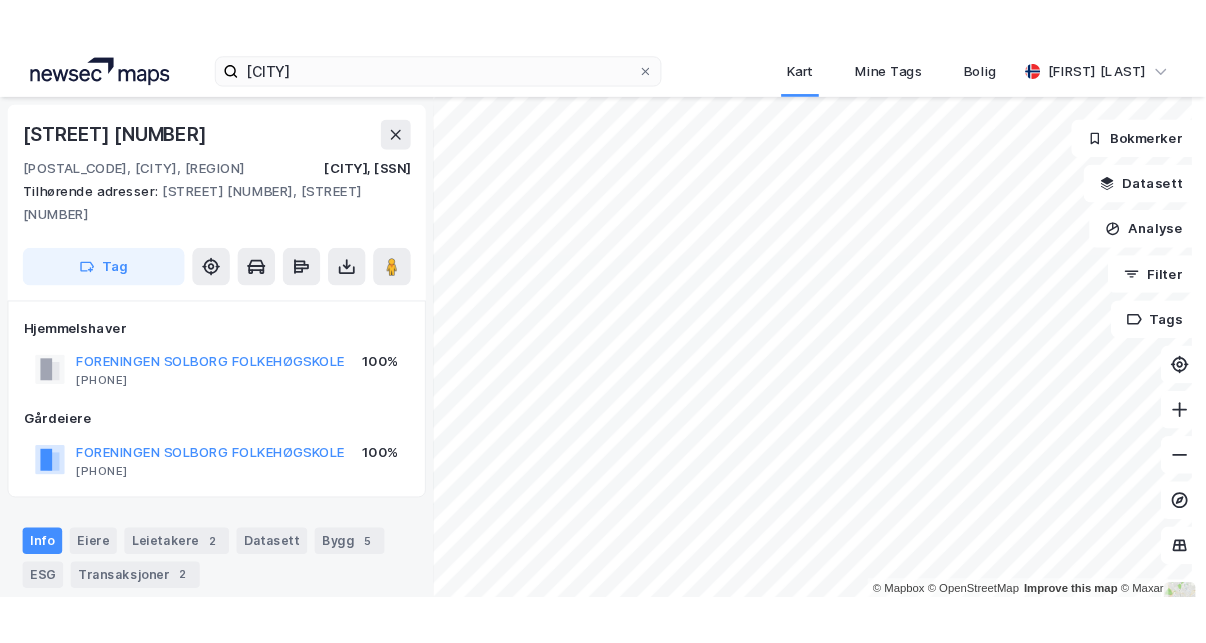 scroll, scrollTop: 0, scrollLeft: 0, axis: both 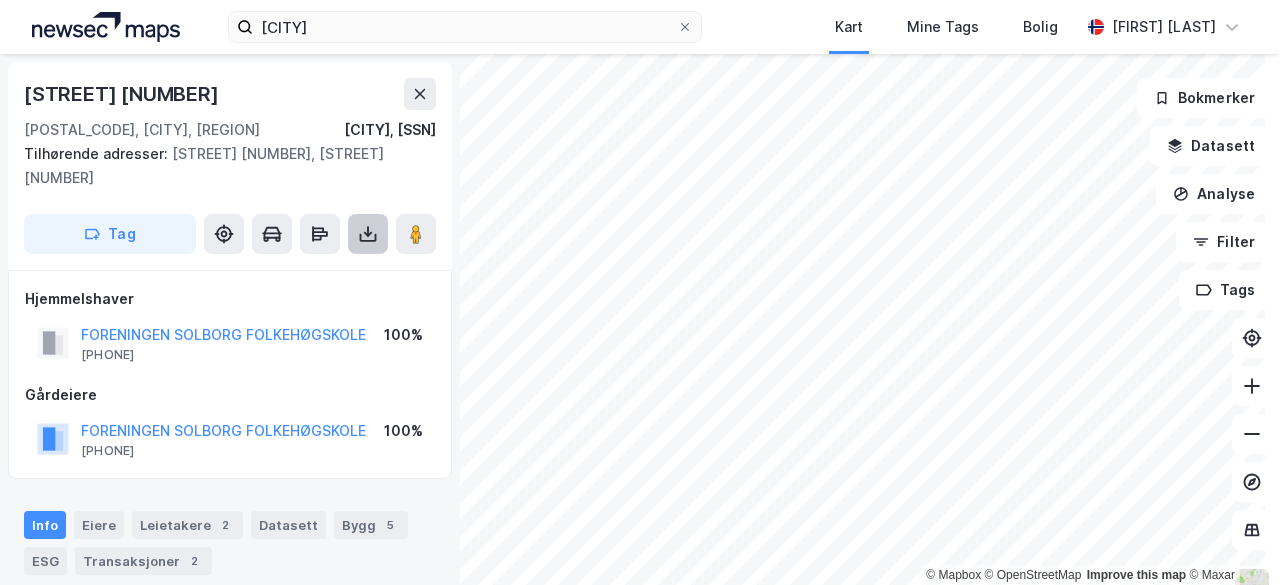 click 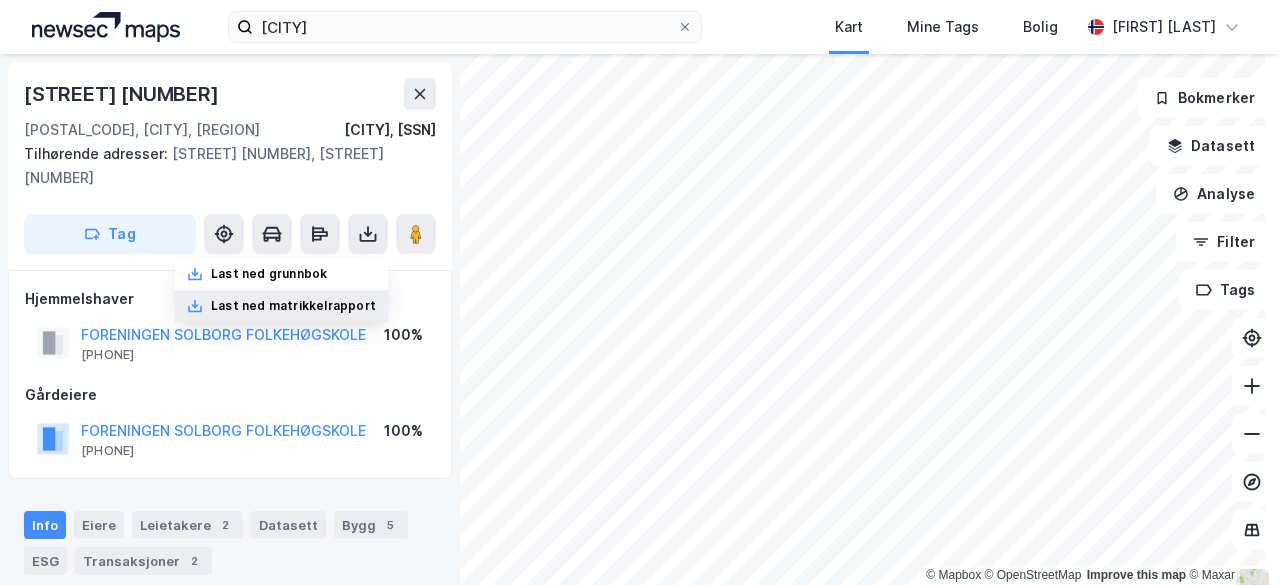 click on "Last ned matrikkelrapport" at bounding box center [293, 306] 